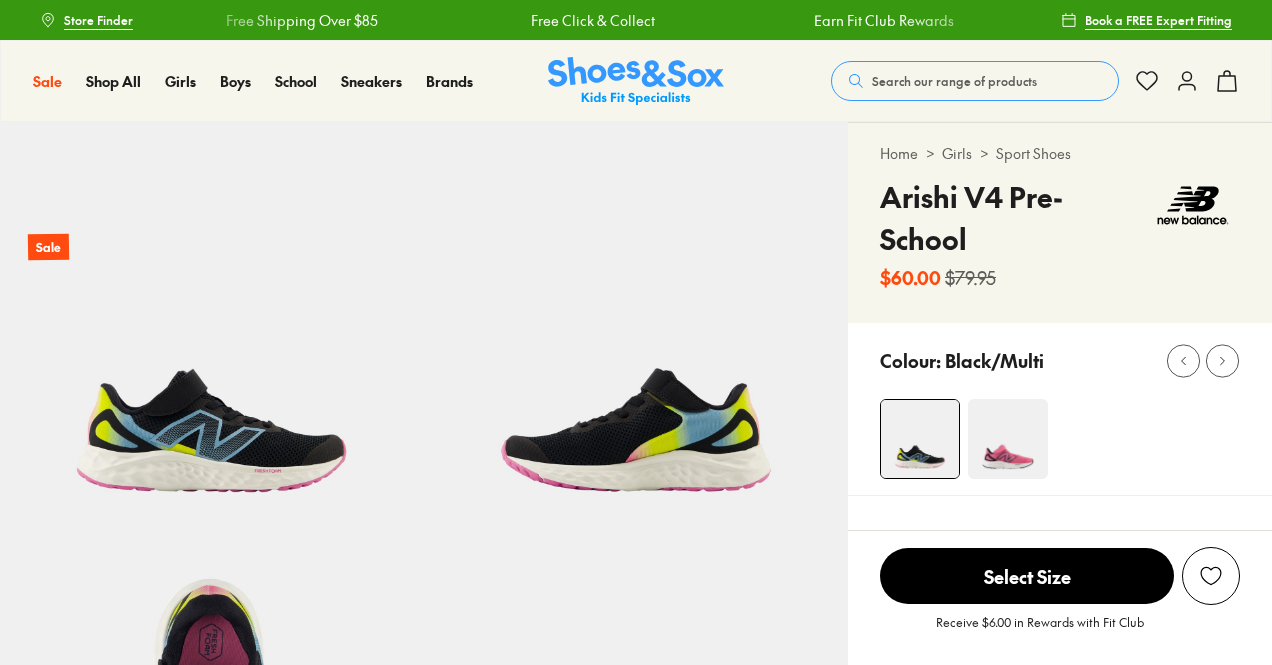 select on "*" 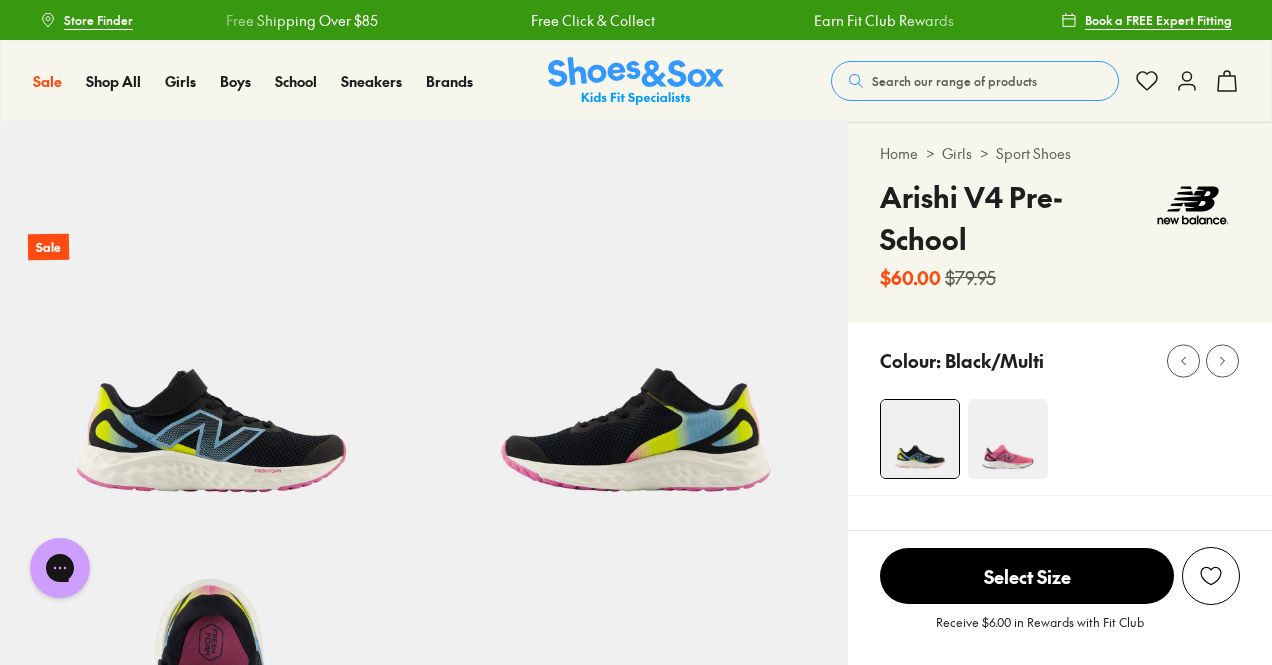 scroll, scrollTop: 0, scrollLeft: 0, axis: both 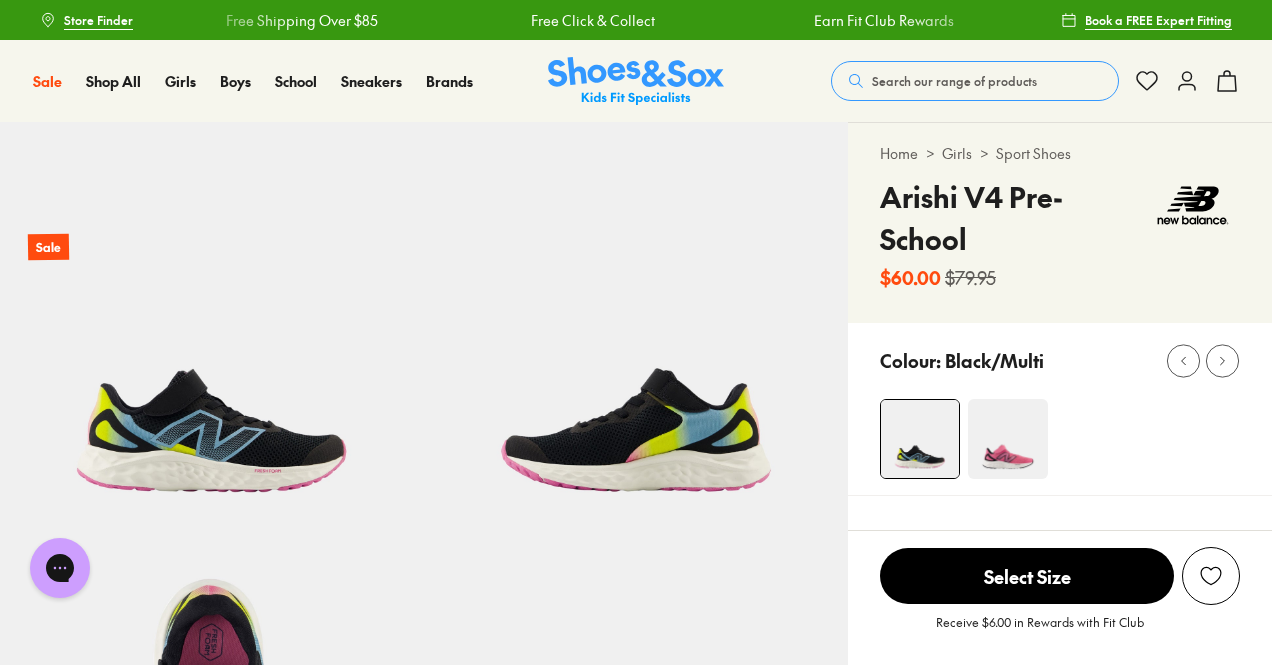 click on "Search our range of products" at bounding box center (954, 81) 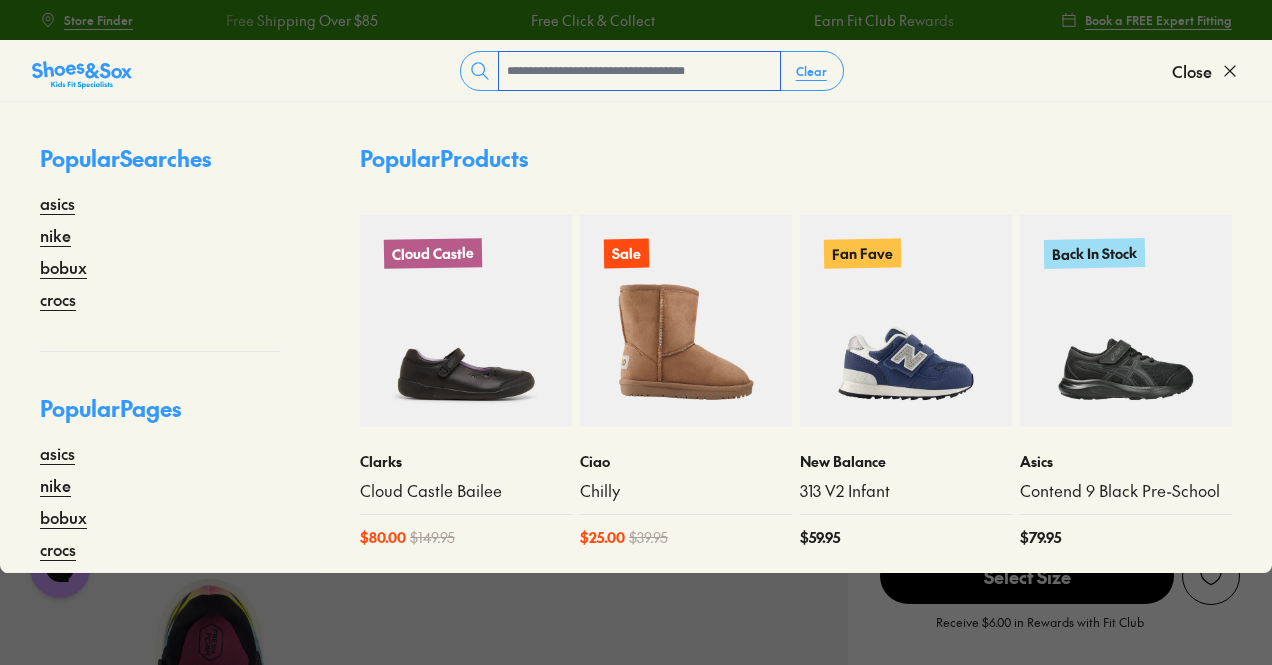 paste on "**********" 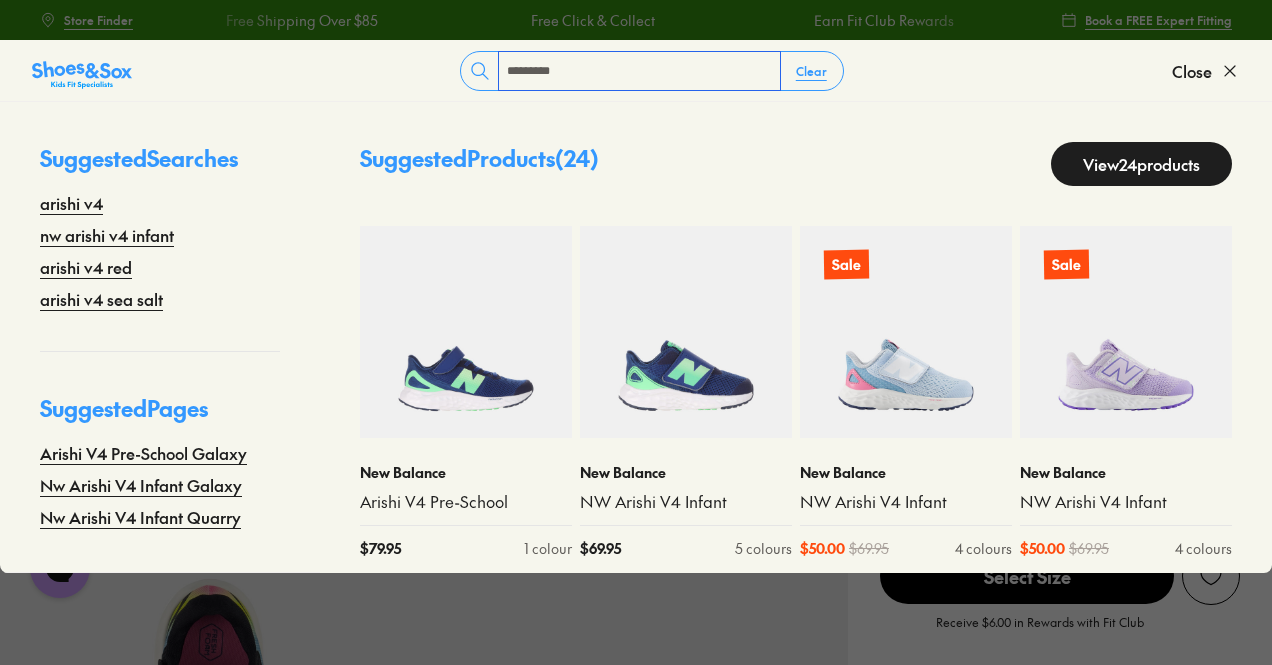 type on "*********" 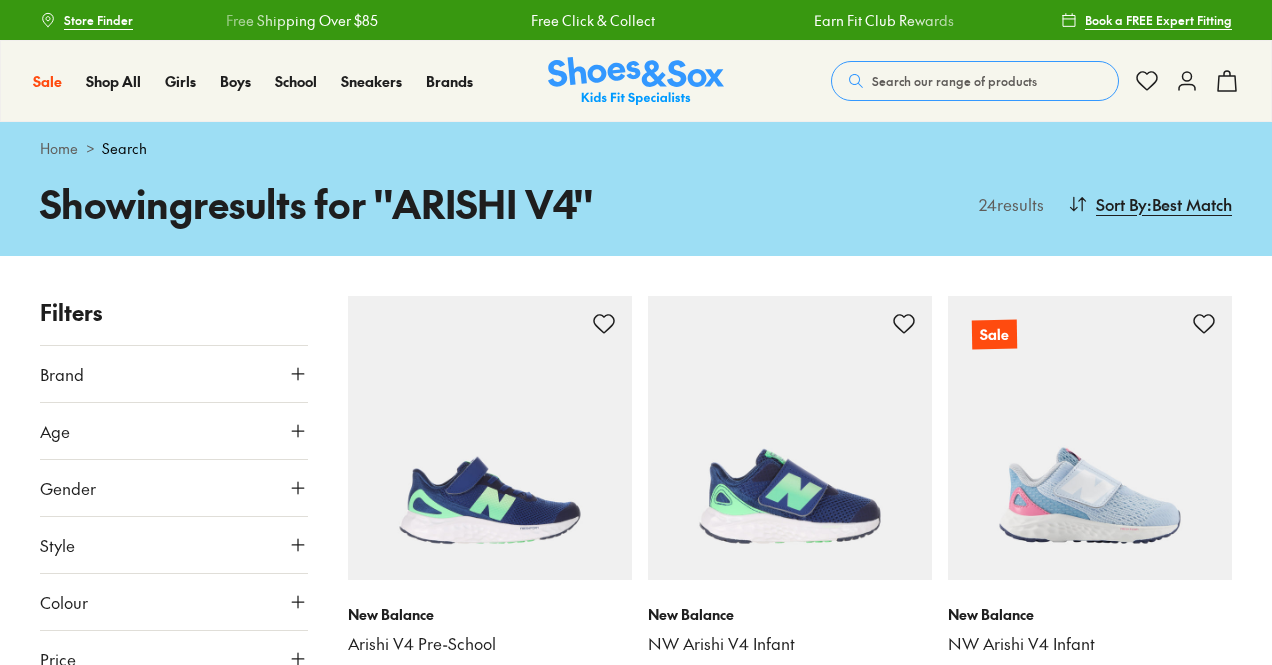 scroll, scrollTop: 0, scrollLeft: 0, axis: both 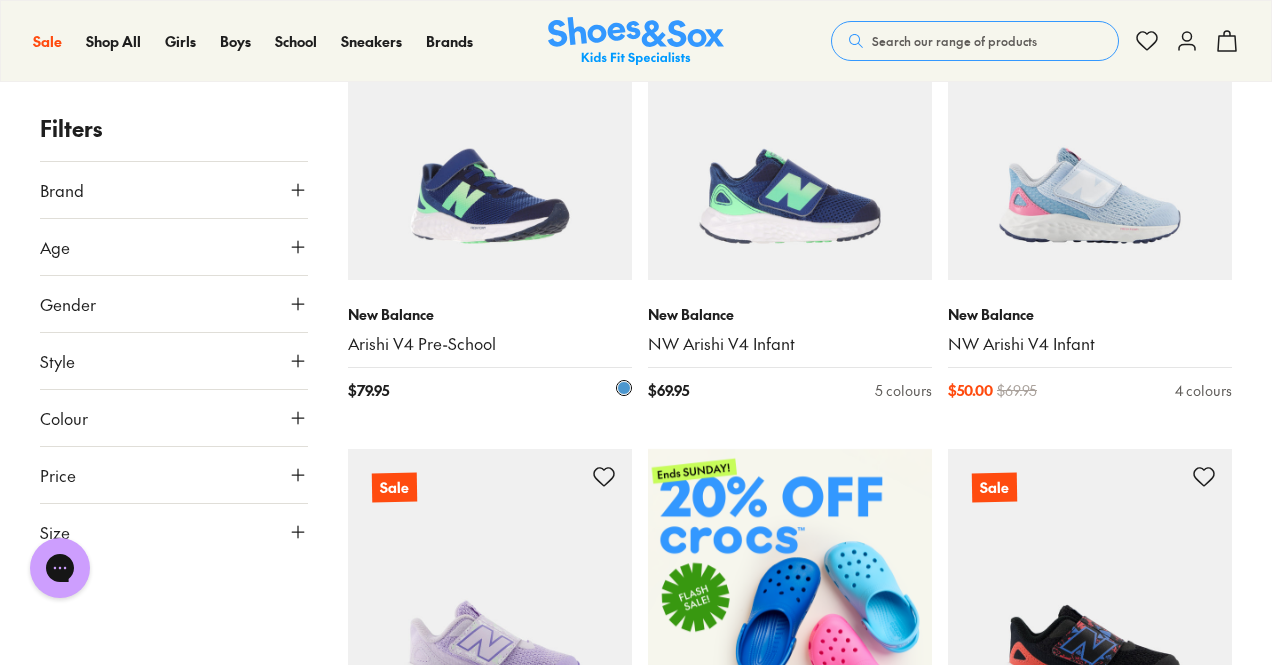 click at bounding box center [490, 138] 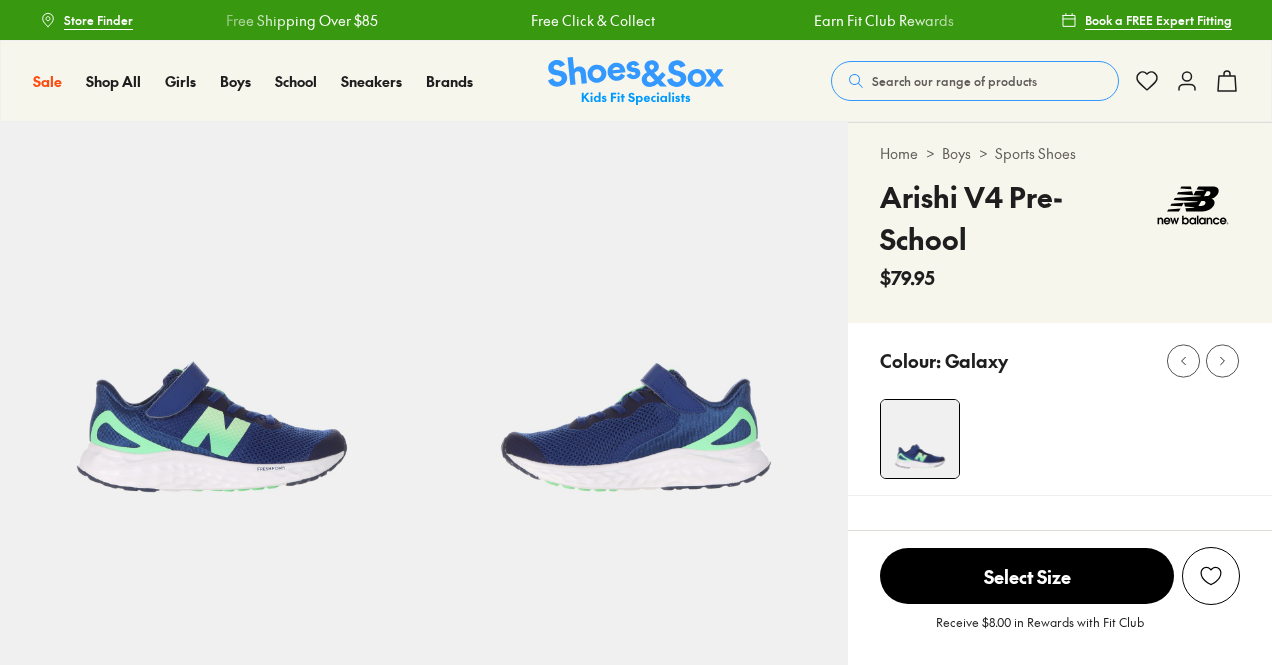 scroll, scrollTop: 0, scrollLeft: 0, axis: both 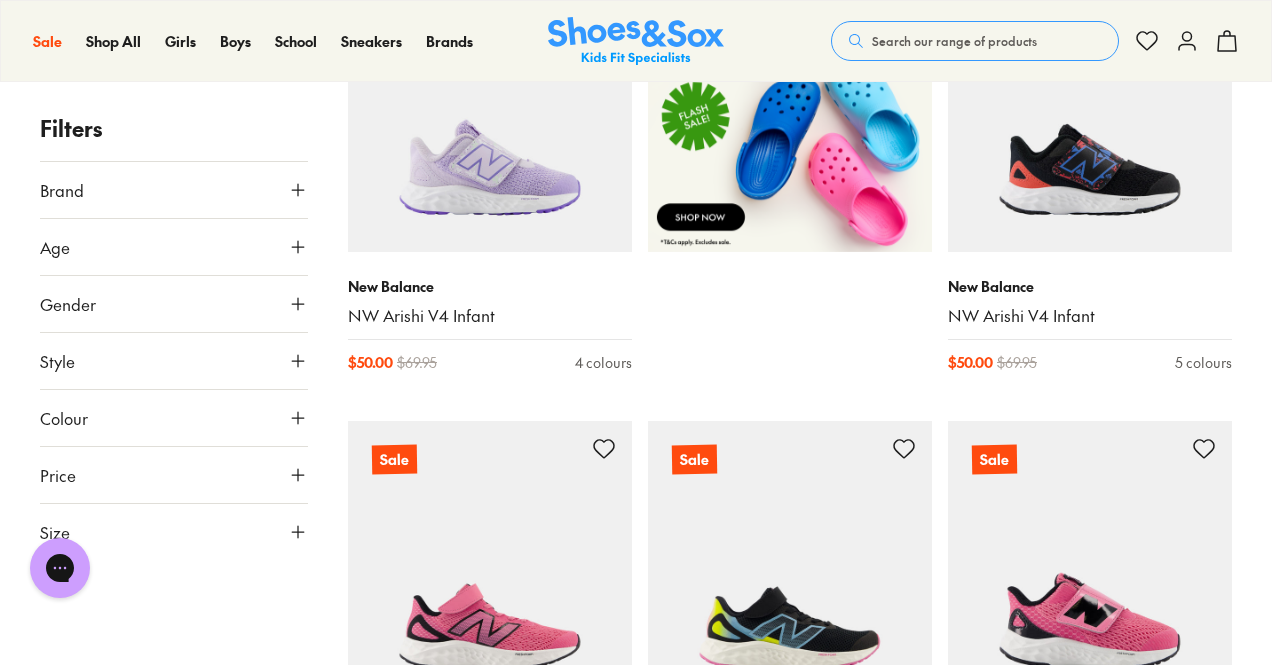 click 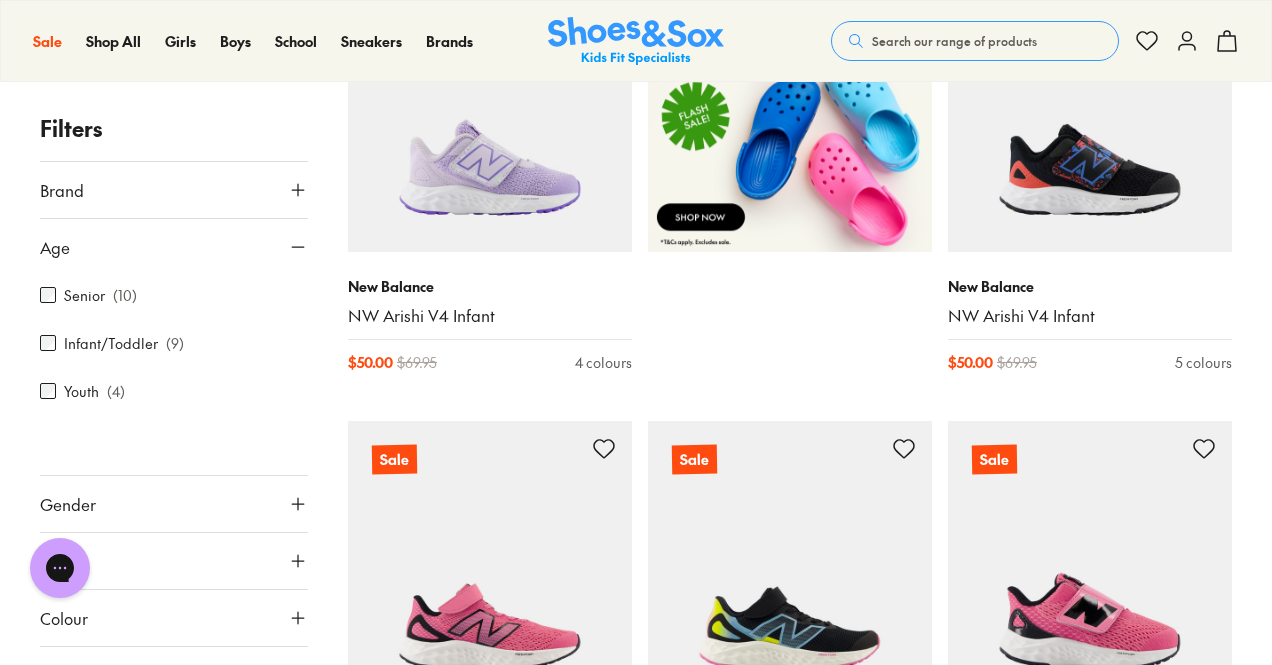 click on "Youth ( 4 )" at bounding box center (107, 391) 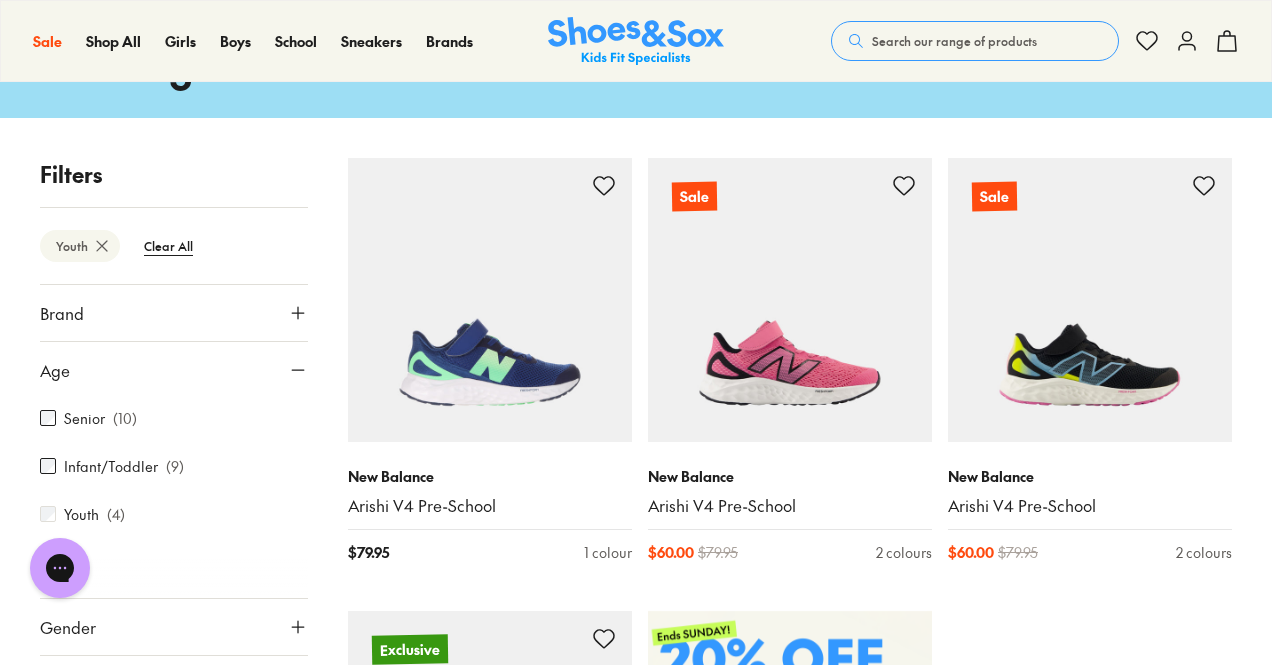 scroll, scrollTop: 100, scrollLeft: 0, axis: vertical 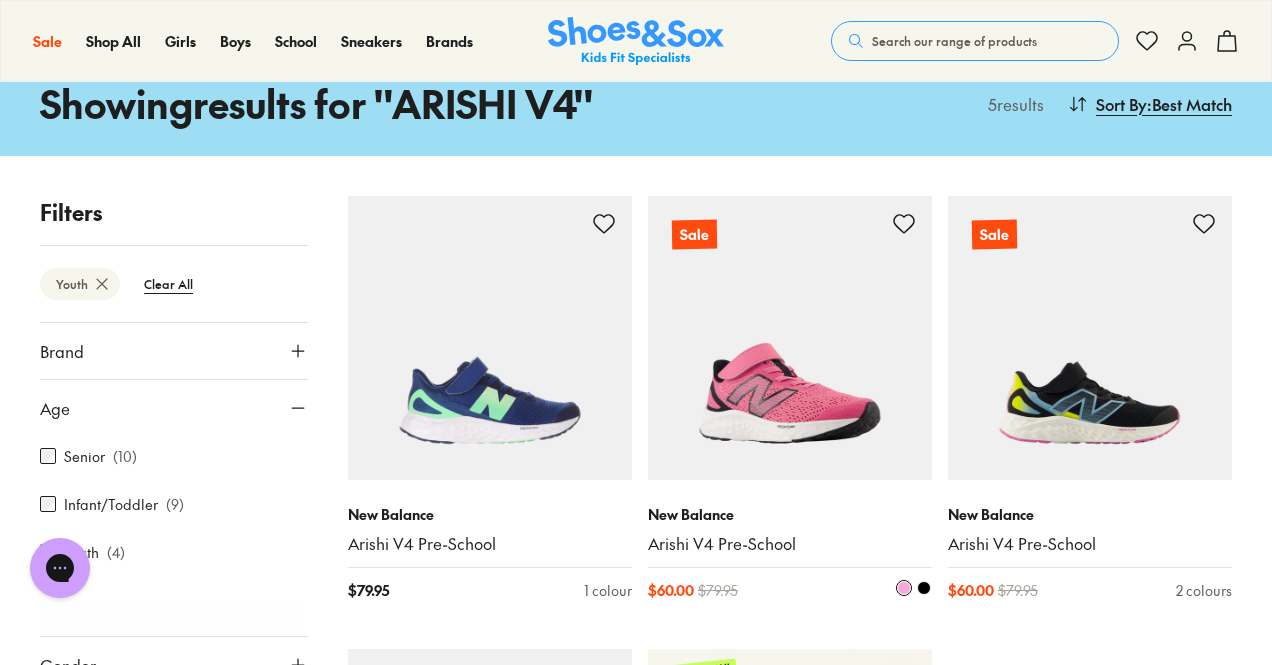 click at bounding box center (790, 338) 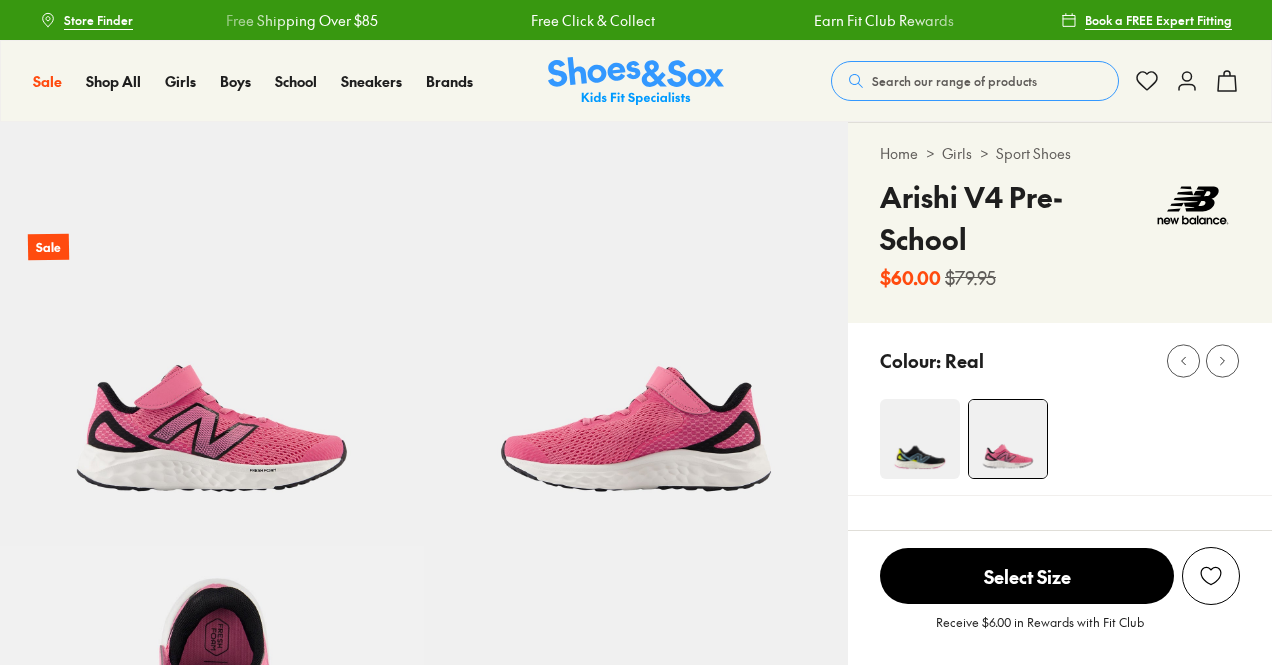 select on "*" 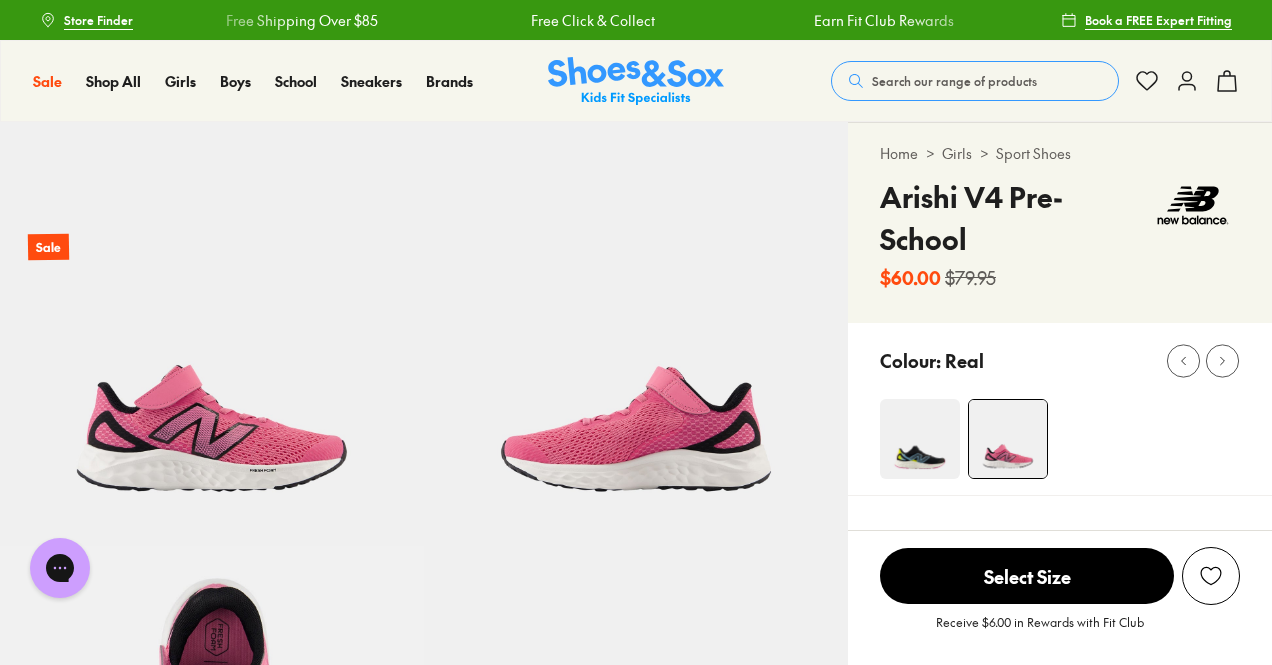 scroll, scrollTop: 0, scrollLeft: 0, axis: both 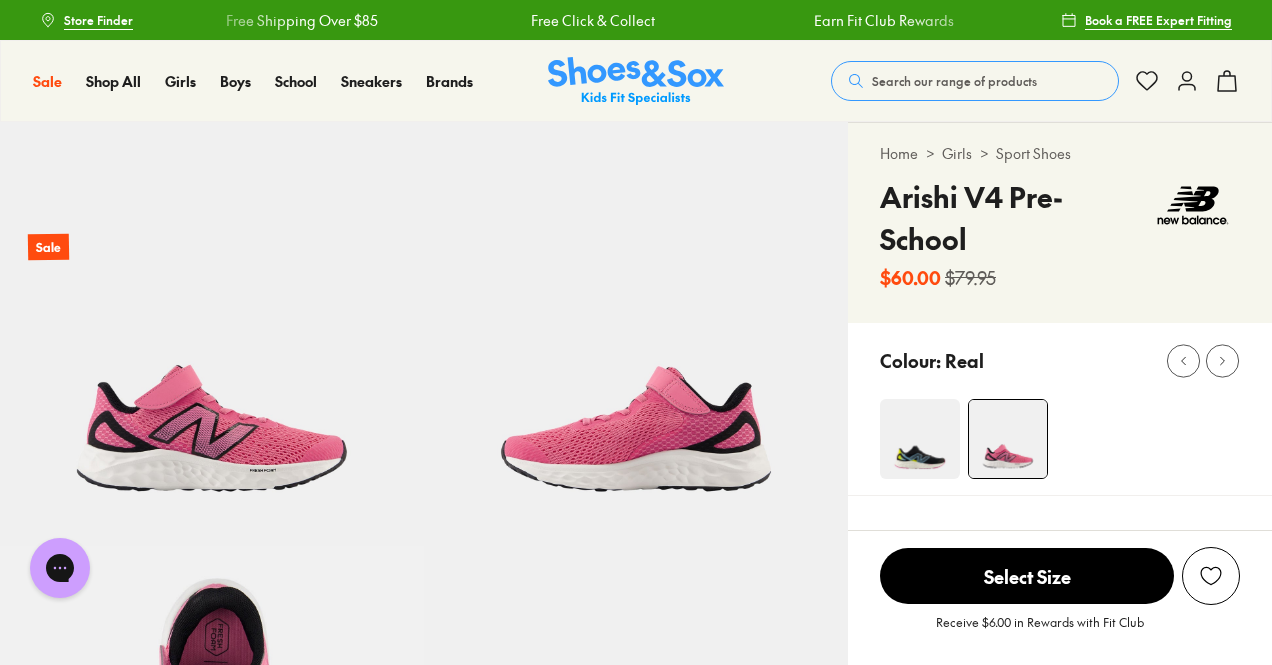 click at bounding box center (1008, 439) 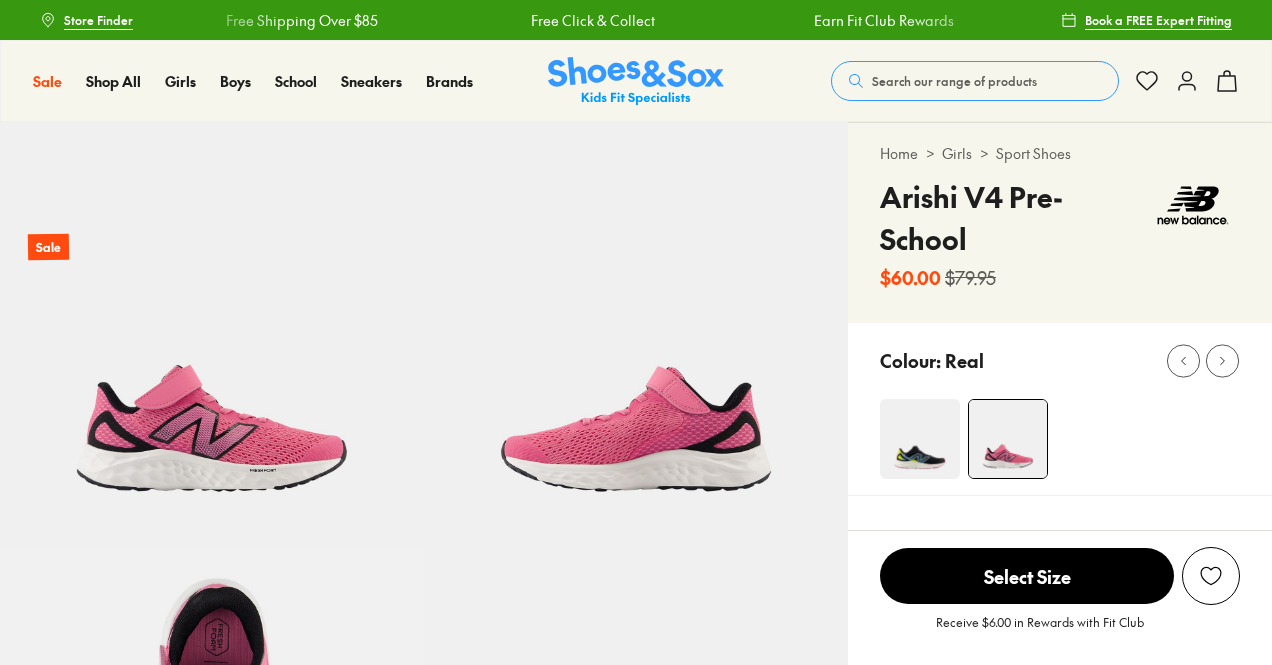scroll, scrollTop: 0, scrollLeft: 0, axis: both 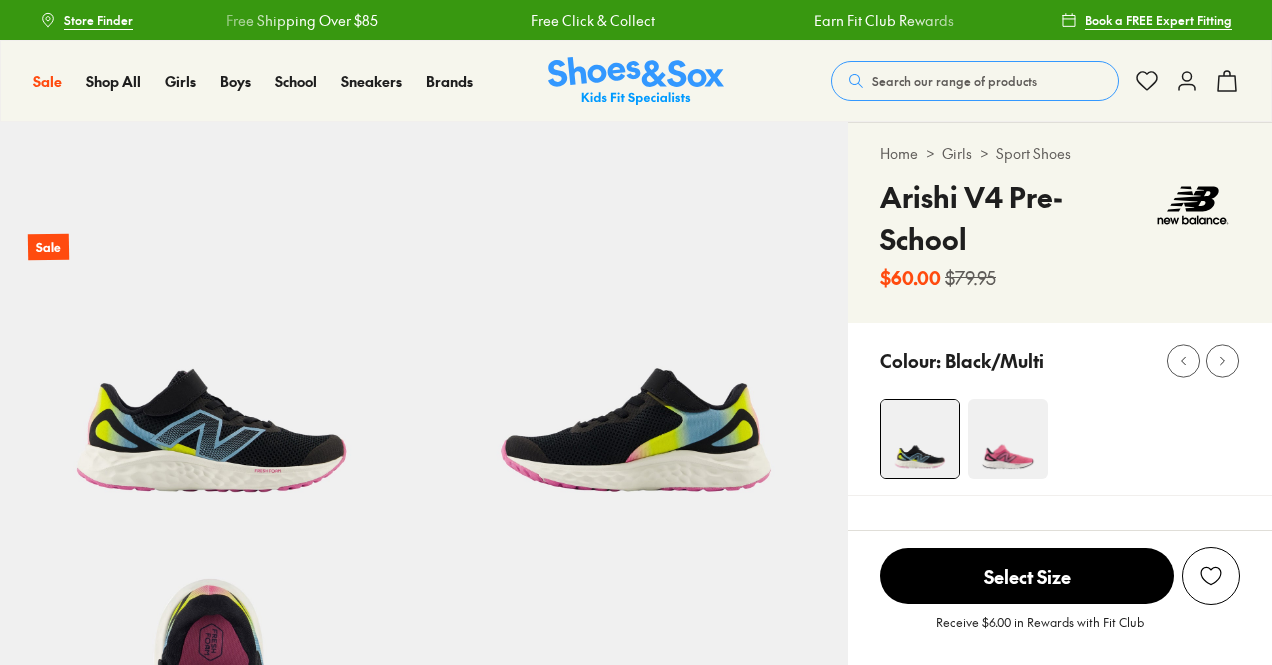 select on "*" 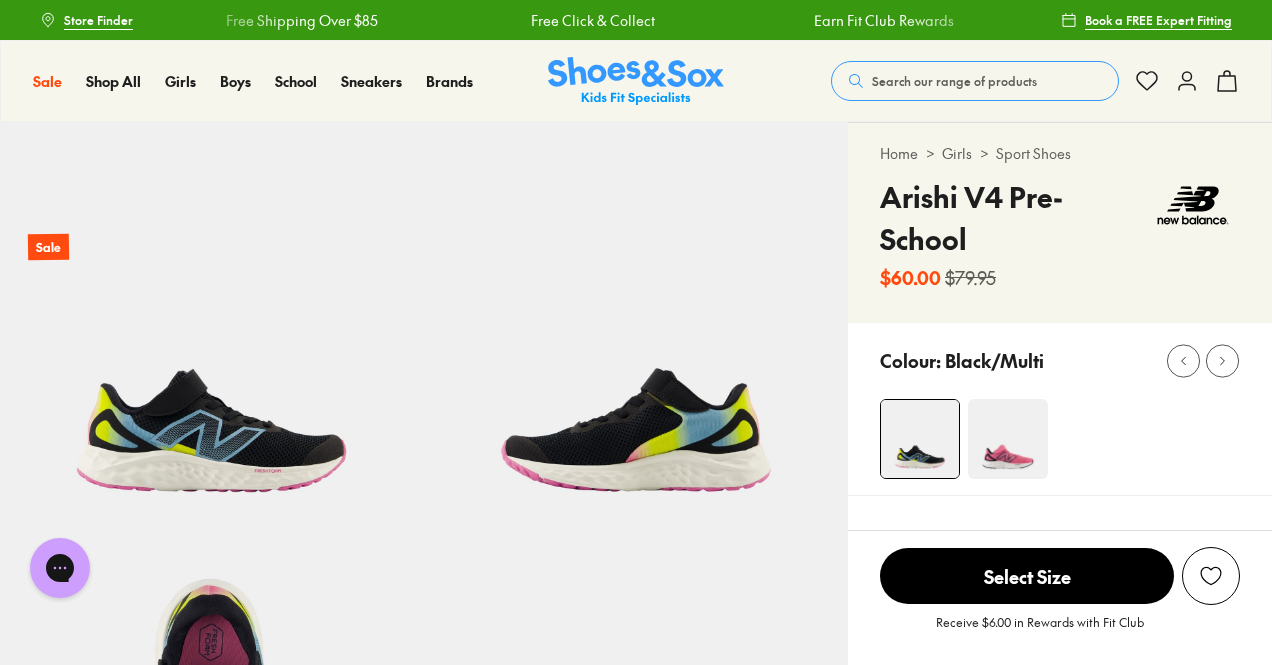 scroll, scrollTop: 0, scrollLeft: 0, axis: both 